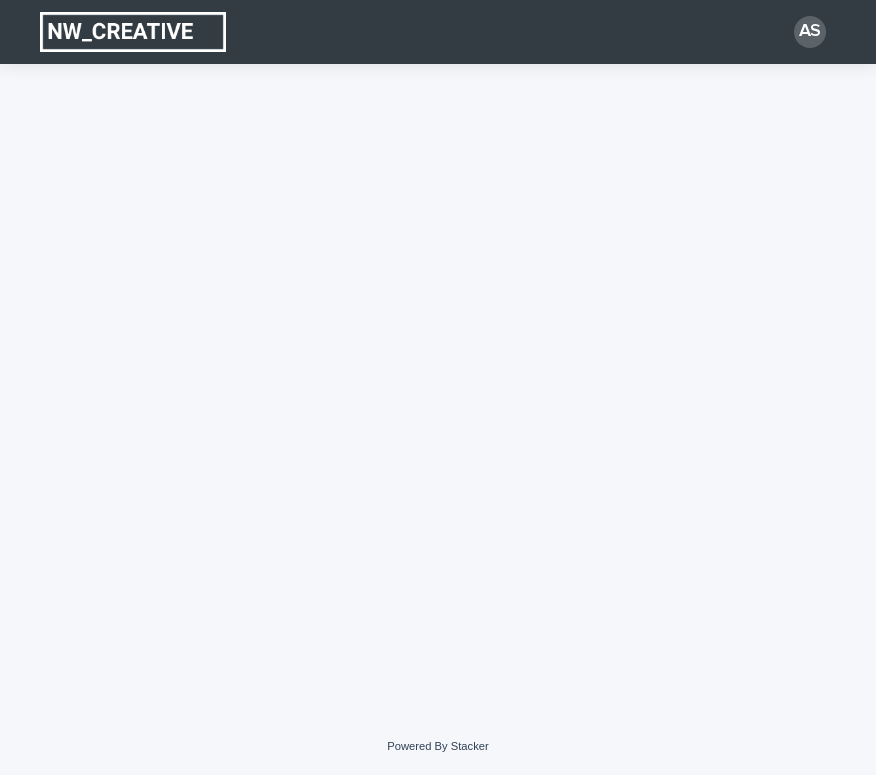 scroll, scrollTop: 0, scrollLeft: 0, axis: both 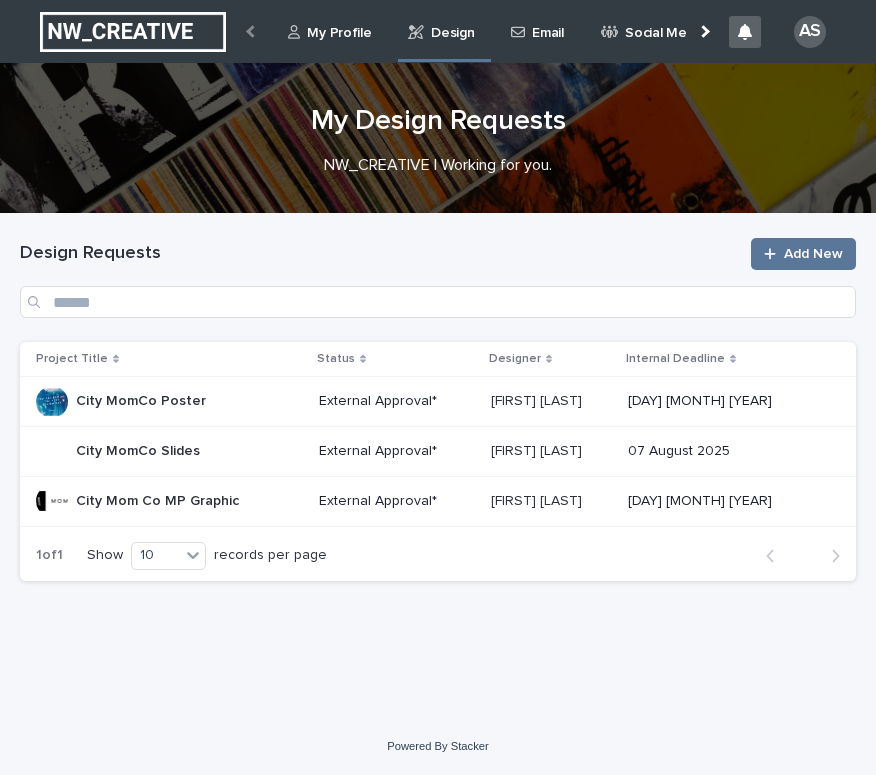 click on "City MomCo Poster  City MomCo Poster" at bounding box center [169, 401] 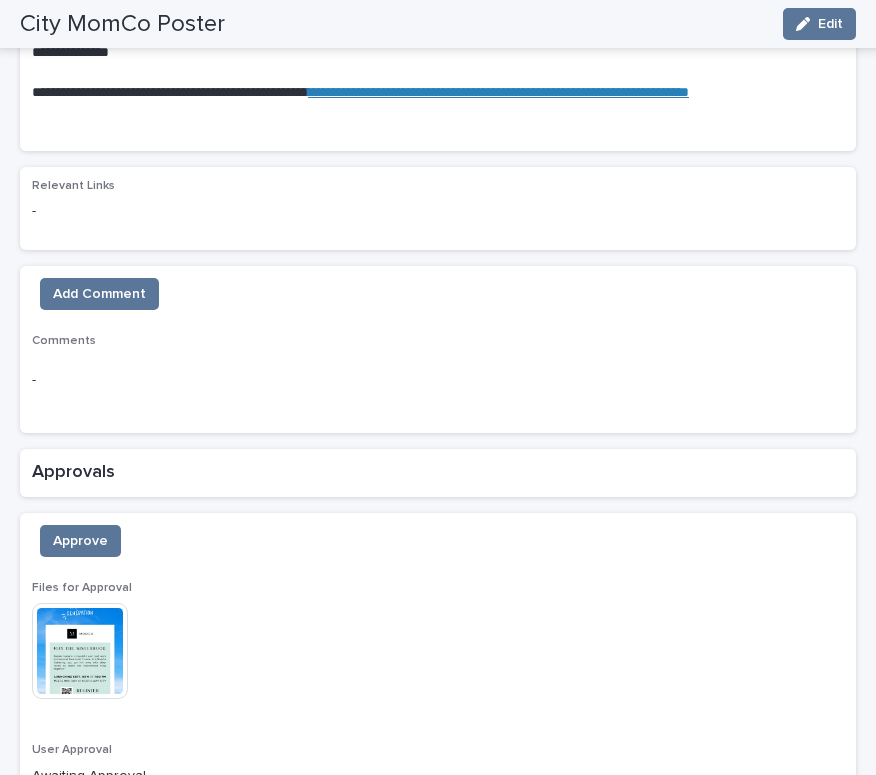 scroll, scrollTop: 1635, scrollLeft: 0, axis: vertical 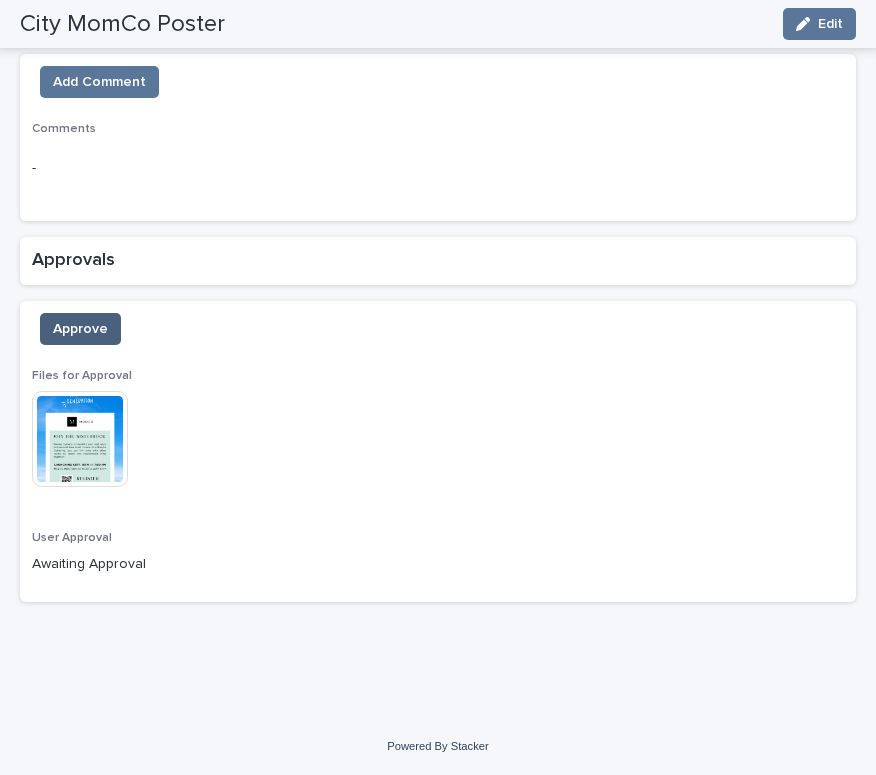 click on "Approve" at bounding box center [80, 329] 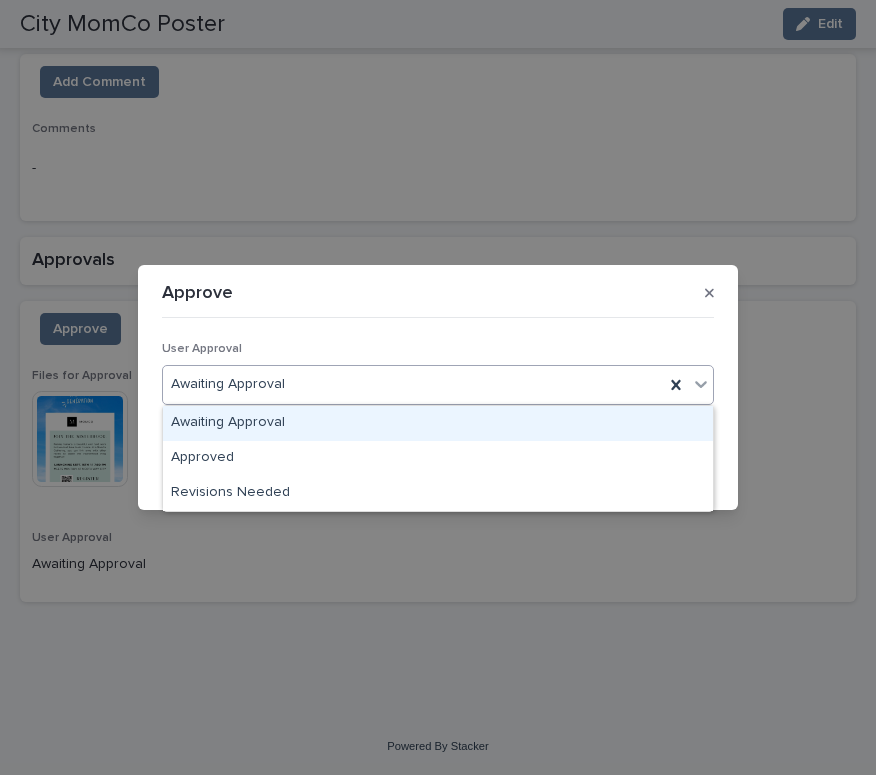 click 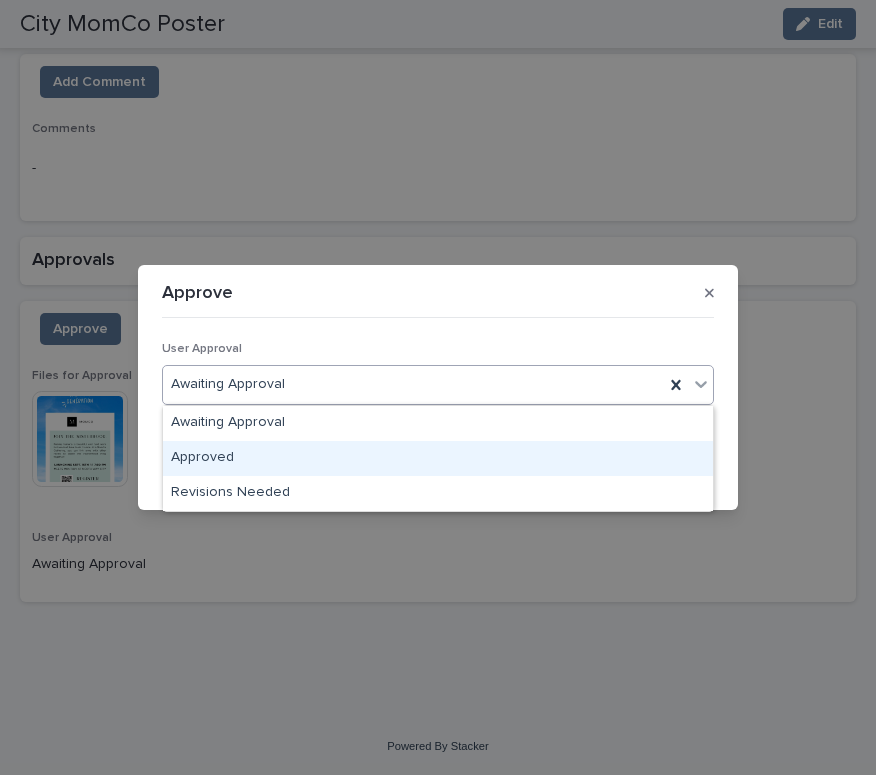 click on "Approved" at bounding box center [438, 458] 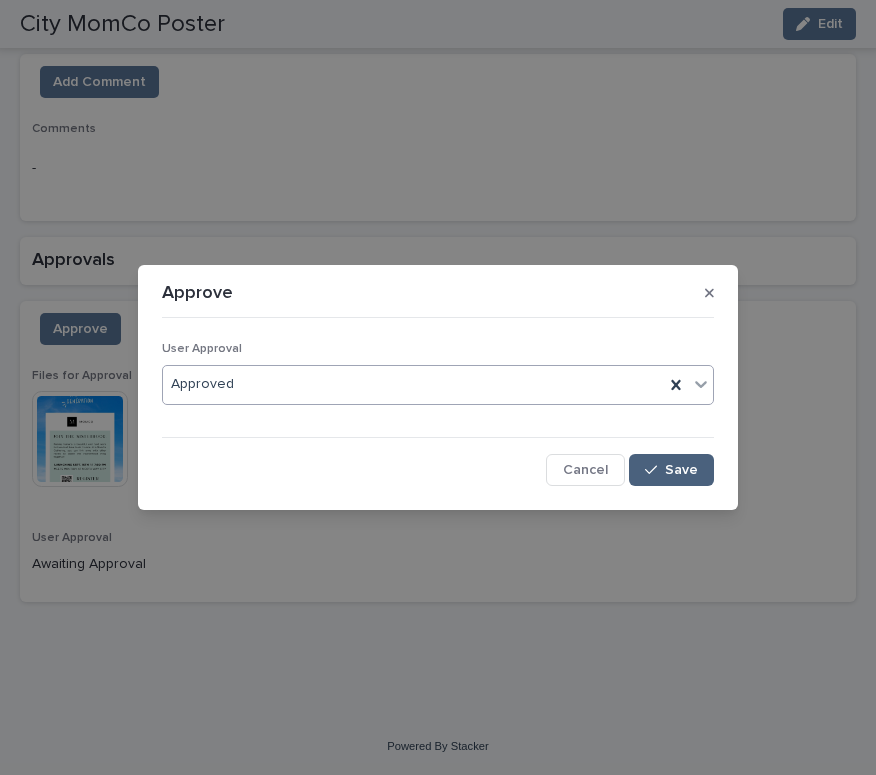 click on "Save" at bounding box center [681, 470] 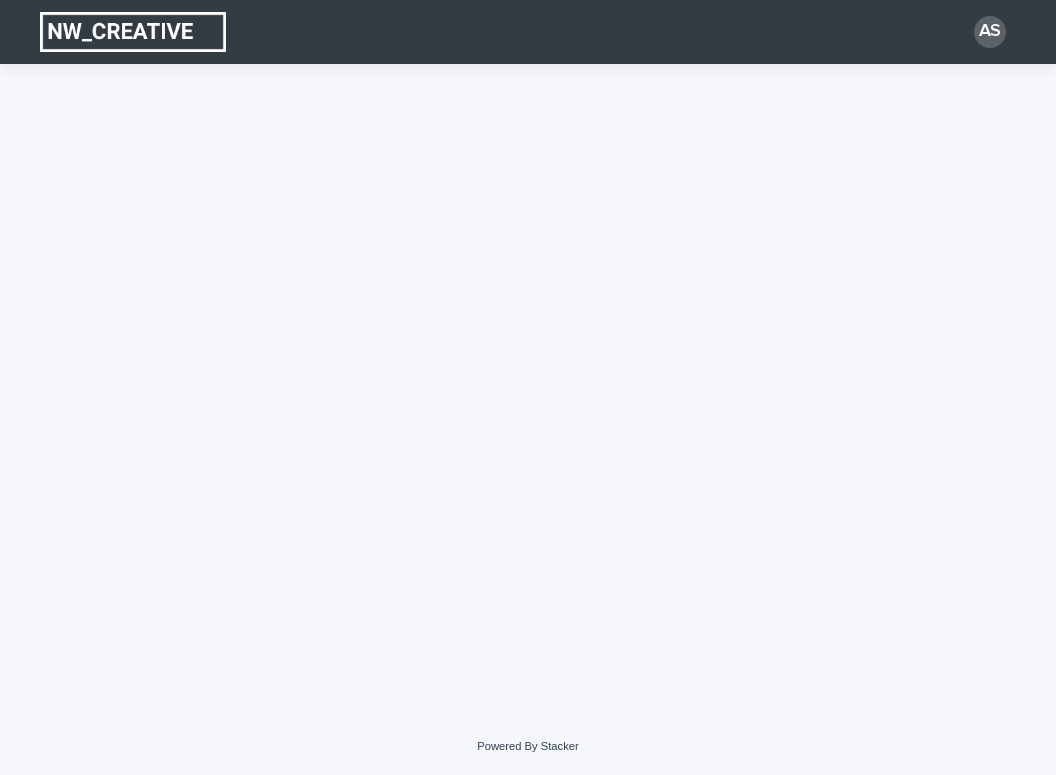 scroll, scrollTop: 0, scrollLeft: 0, axis: both 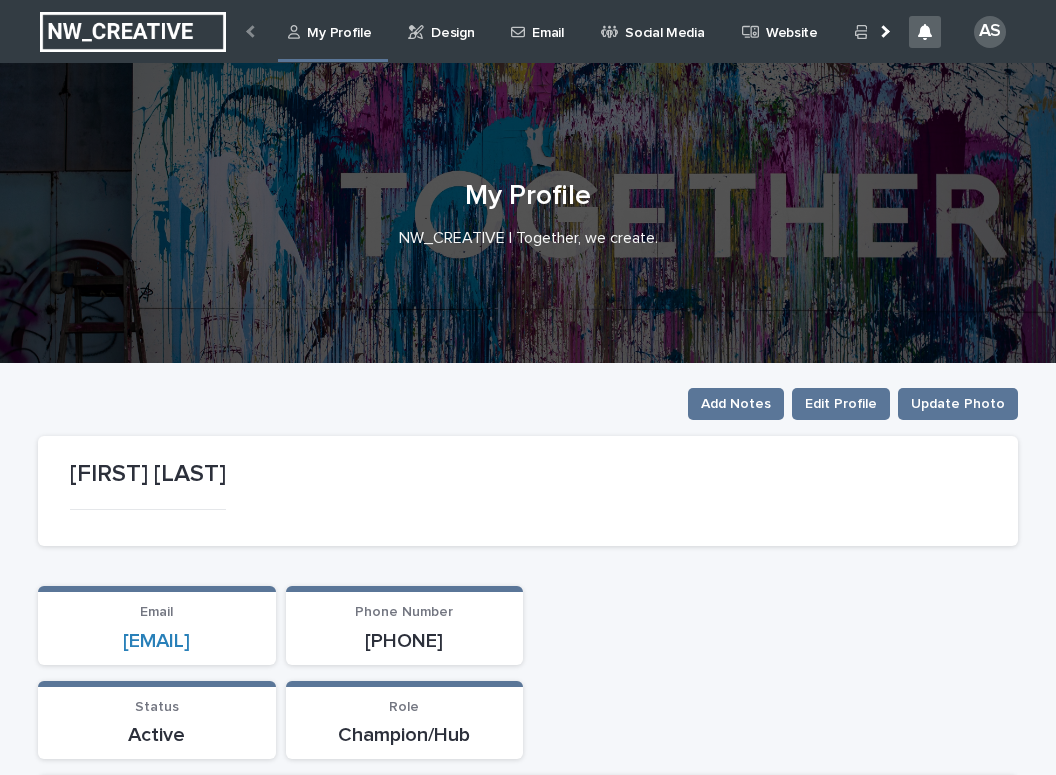 click on "Design" at bounding box center [452, 21] 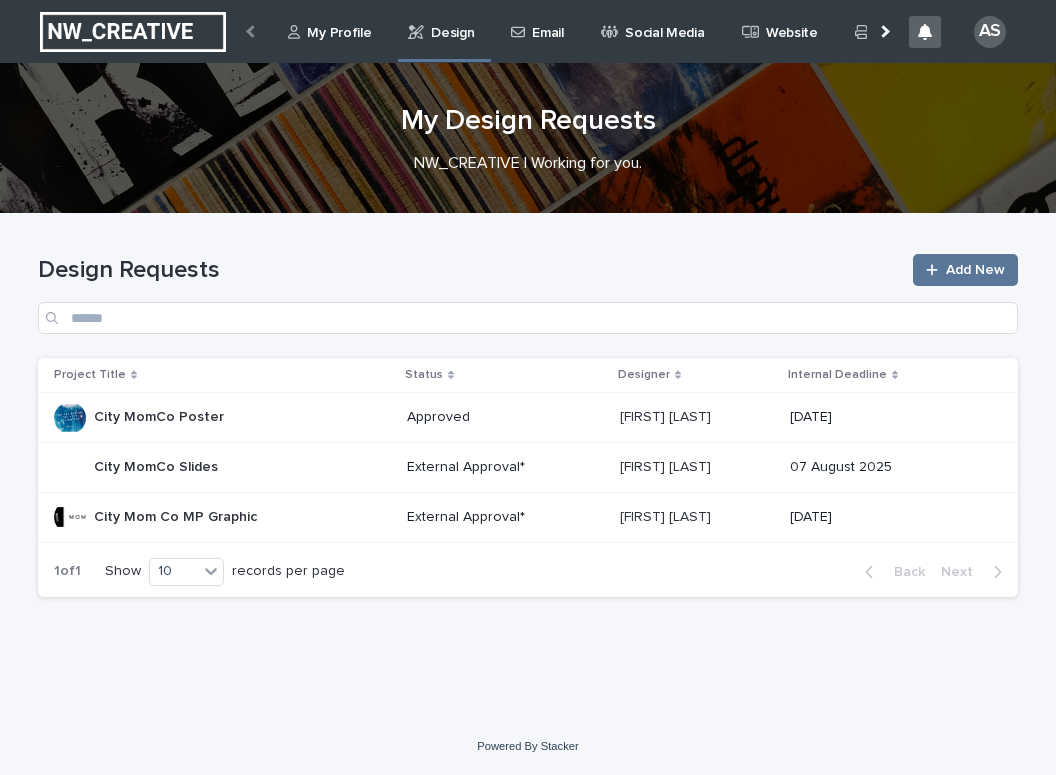 click on "City Mom Co MP Graphic City Mom Co MP Graphic" at bounding box center [175, 517] 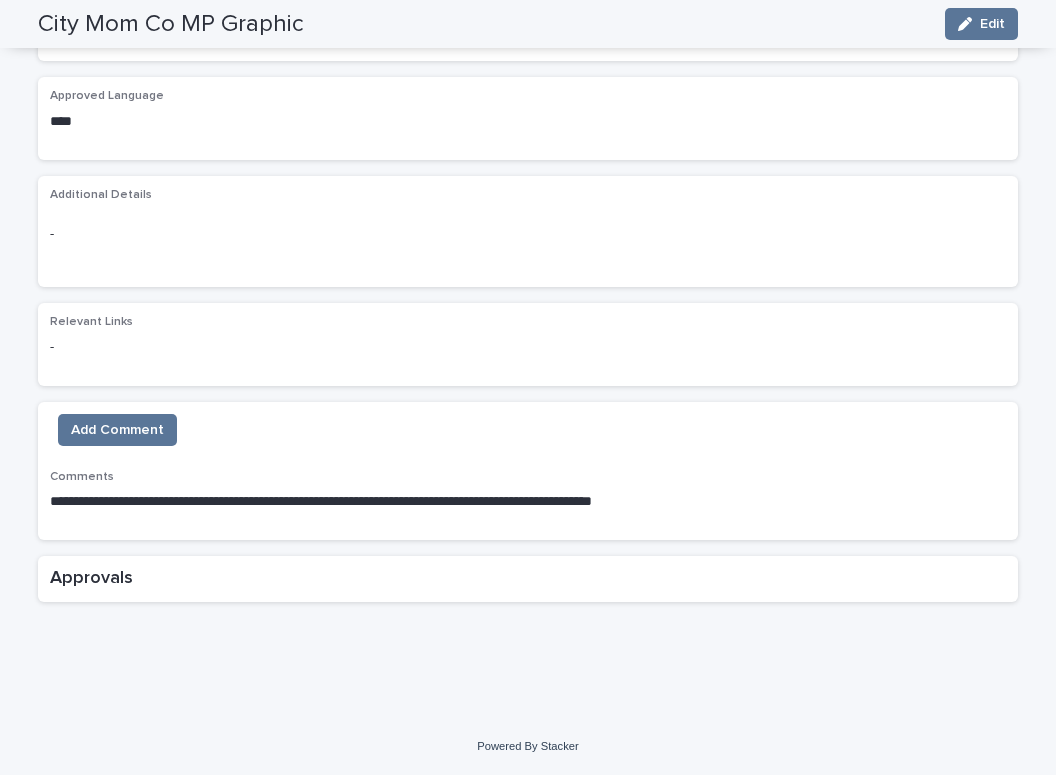 scroll, scrollTop: 265, scrollLeft: 0, axis: vertical 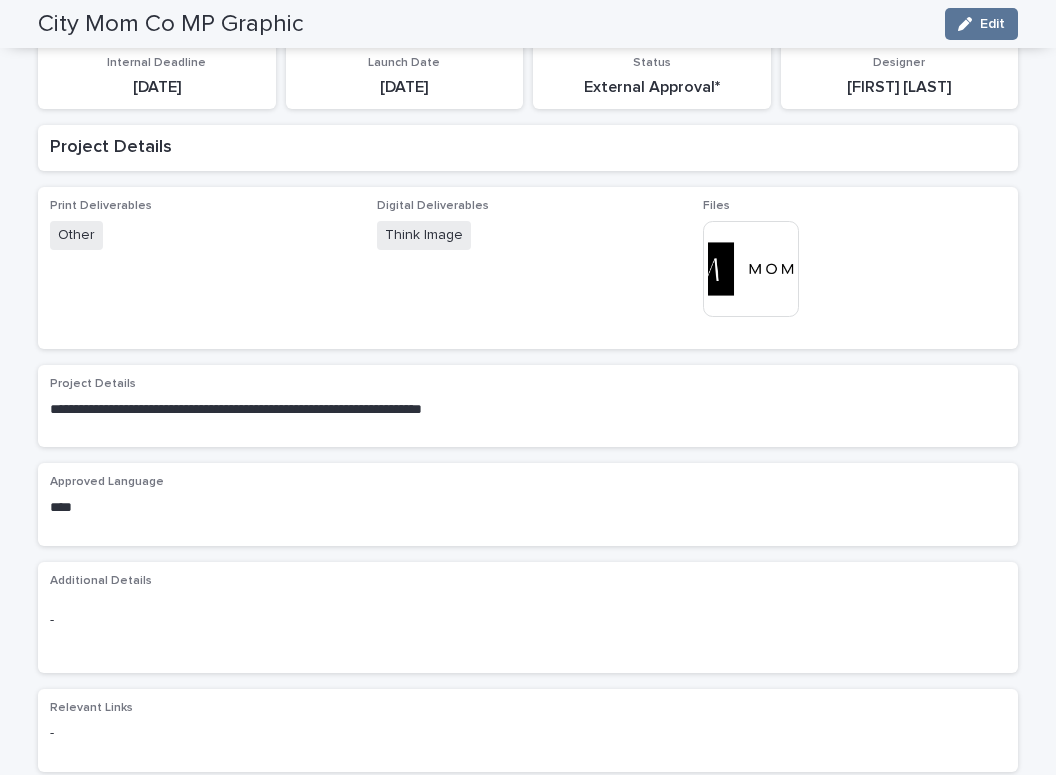 click at bounding box center (751, 269) 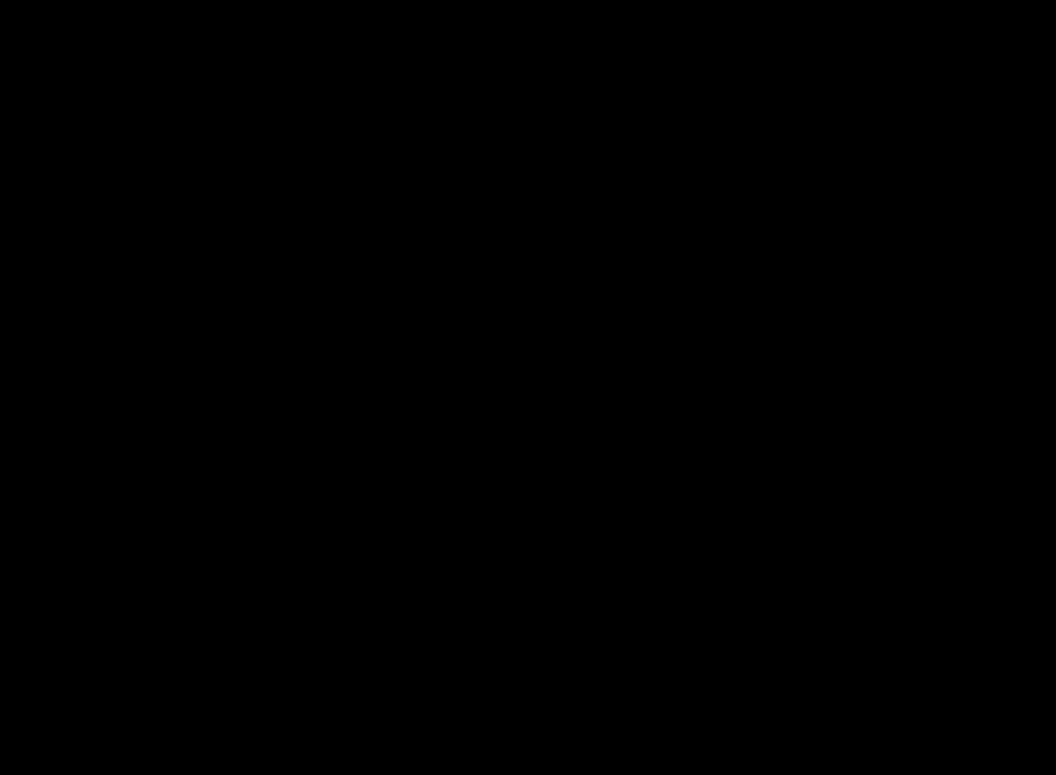 click at bounding box center (528, 411) 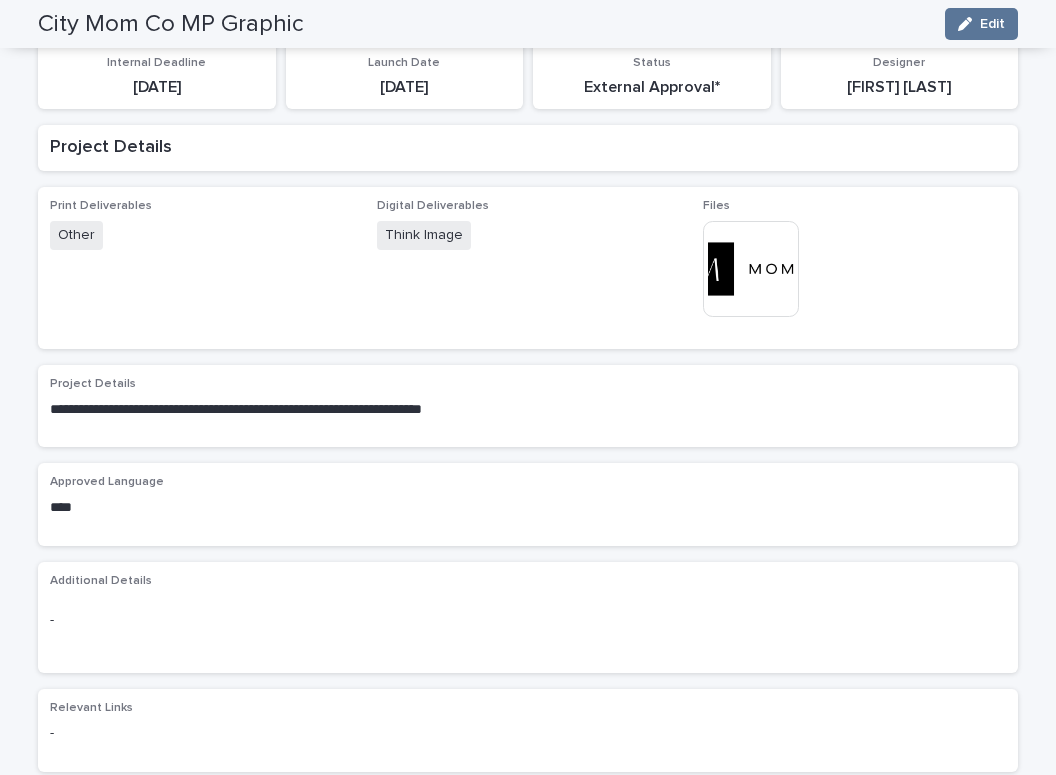 click at bounding box center (751, 269) 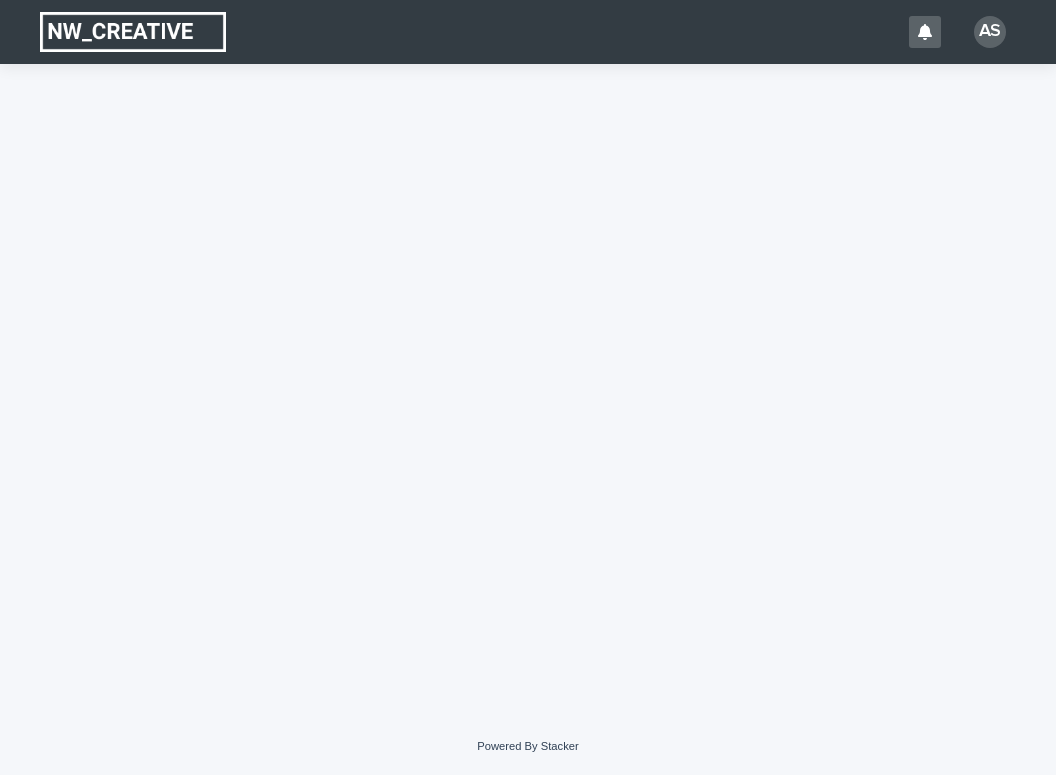 scroll, scrollTop: 0, scrollLeft: 0, axis: both 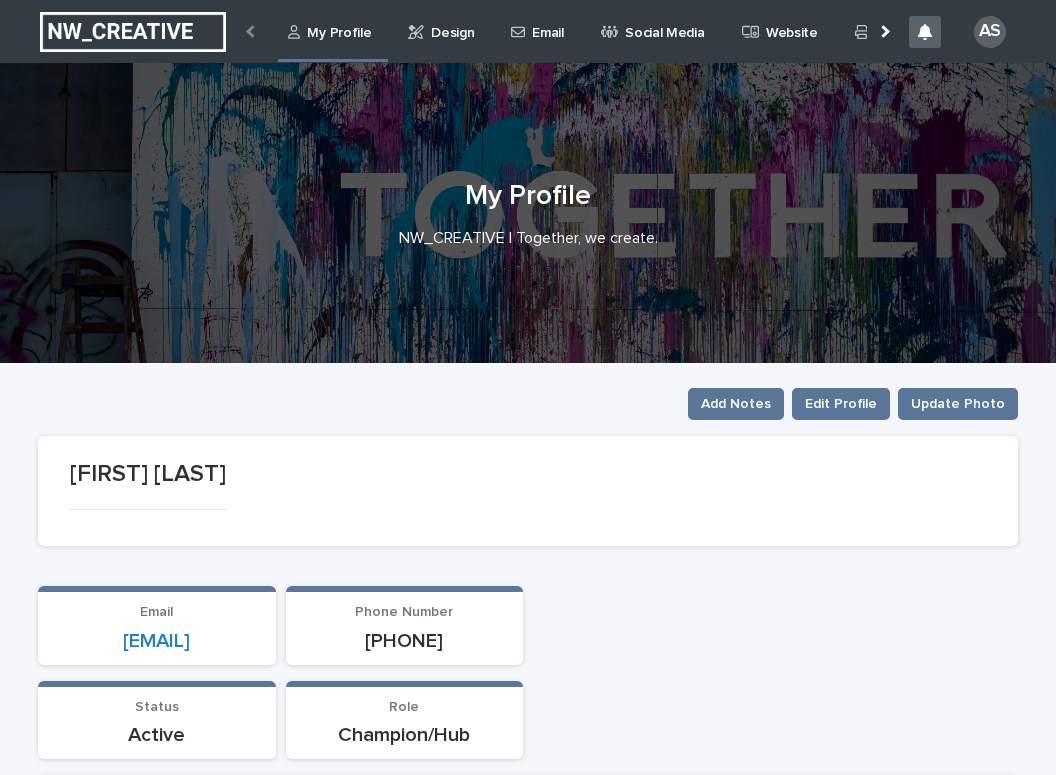 click on "Design" at bounding box center [452, 21] 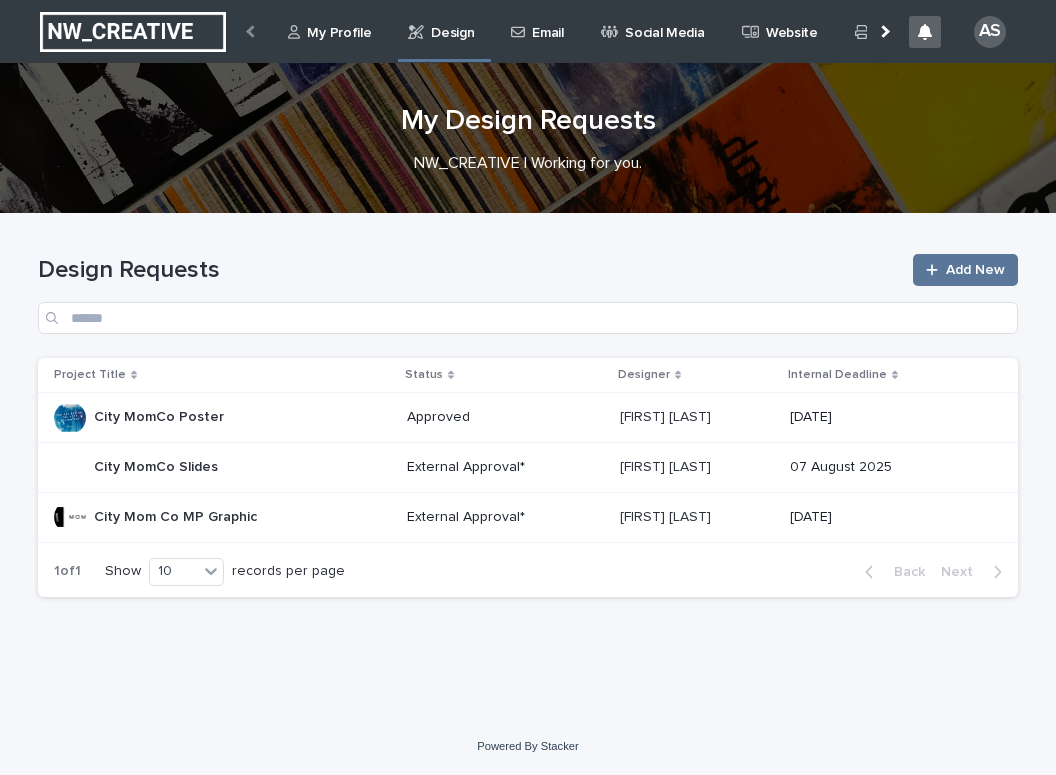 click on "City Mom Co MP Graphic" at bounding box center [177, 515] 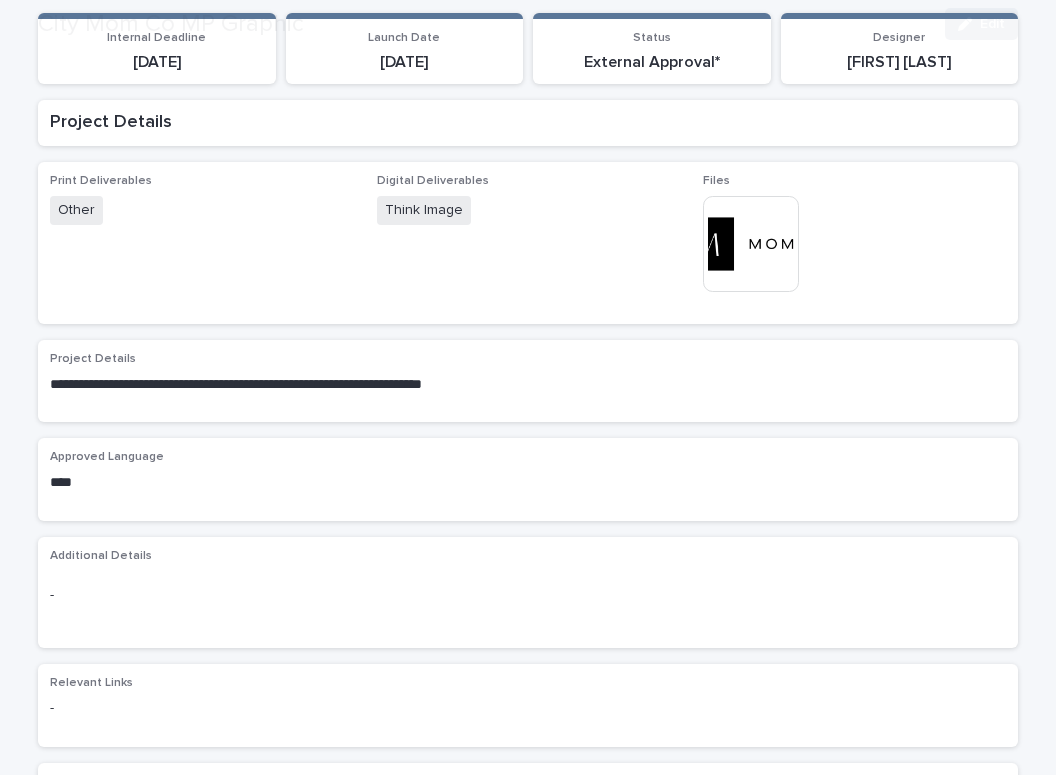 scroll, scrollTop: 651, scrollLeft: 0, axis: vertical 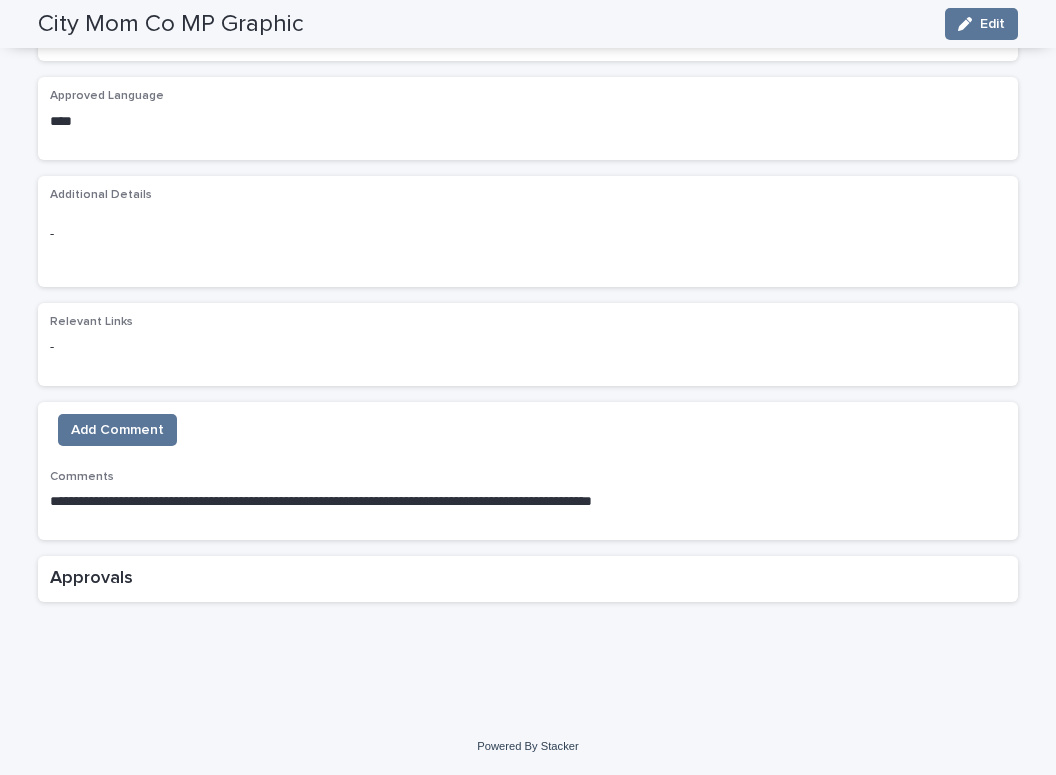 click on "Approvals" at bounding box center (528, 579) 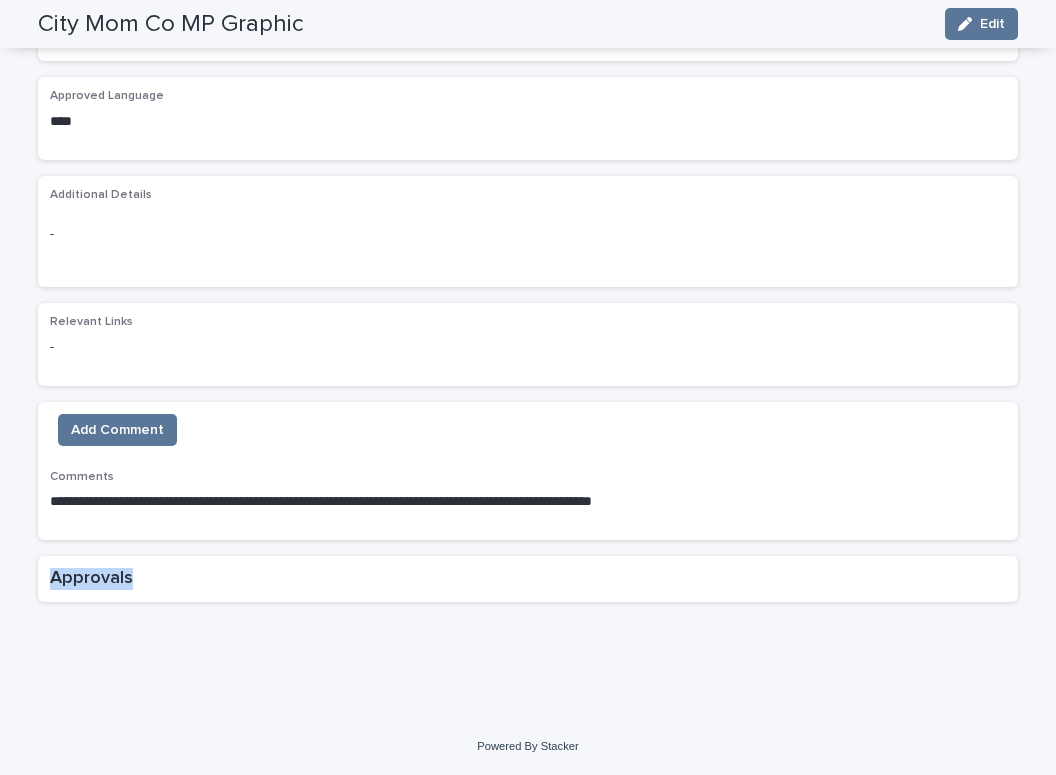 click on "Approvals" at bounding box center [528, 579] 